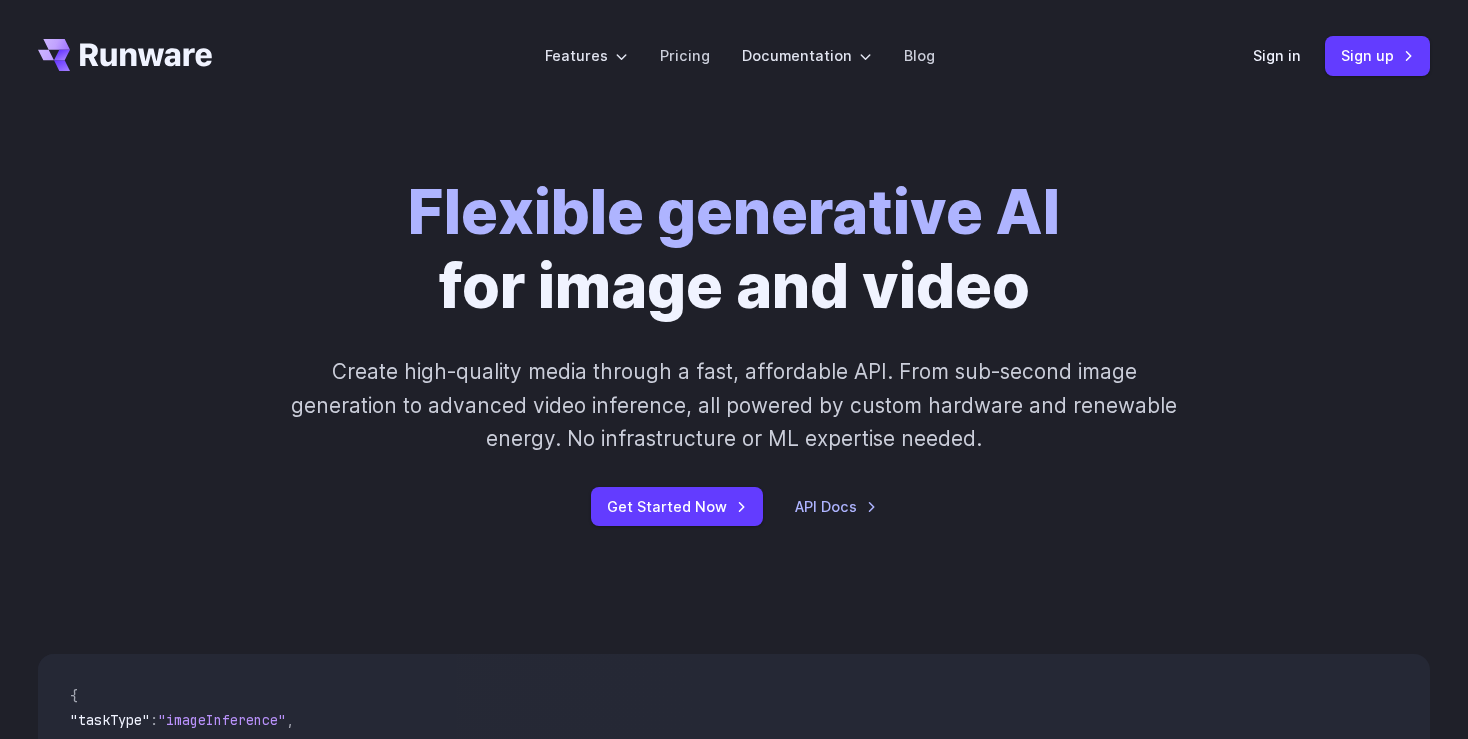 click on "Sign in" at bounding box center (1277, 55) 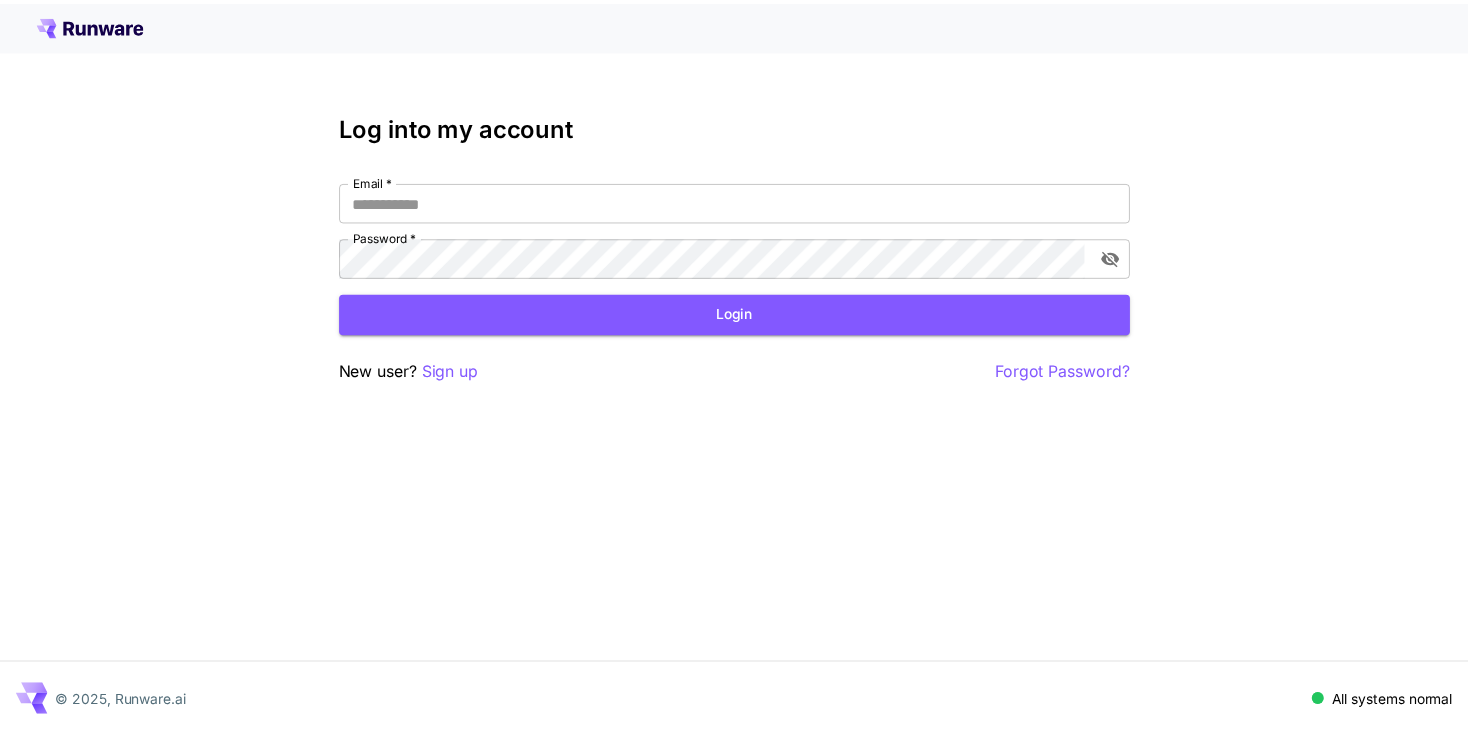 scroll, scrollTop: 0, scrollLeft: 0, axis: both 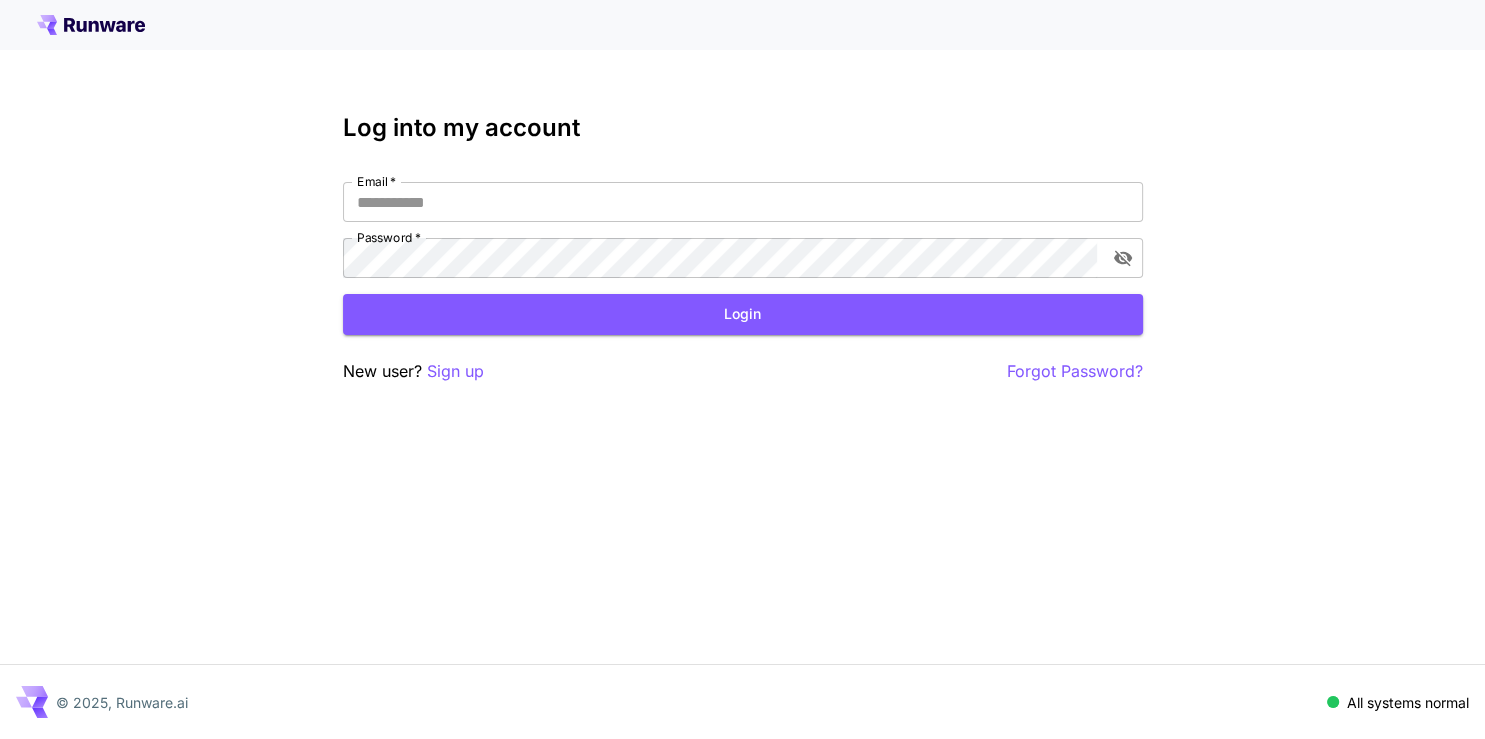 click on "Log into my account Email   * Email   * Password   * Password   * Login New user?   Sign up Forgot Password?" at bounding box center (743, 249) 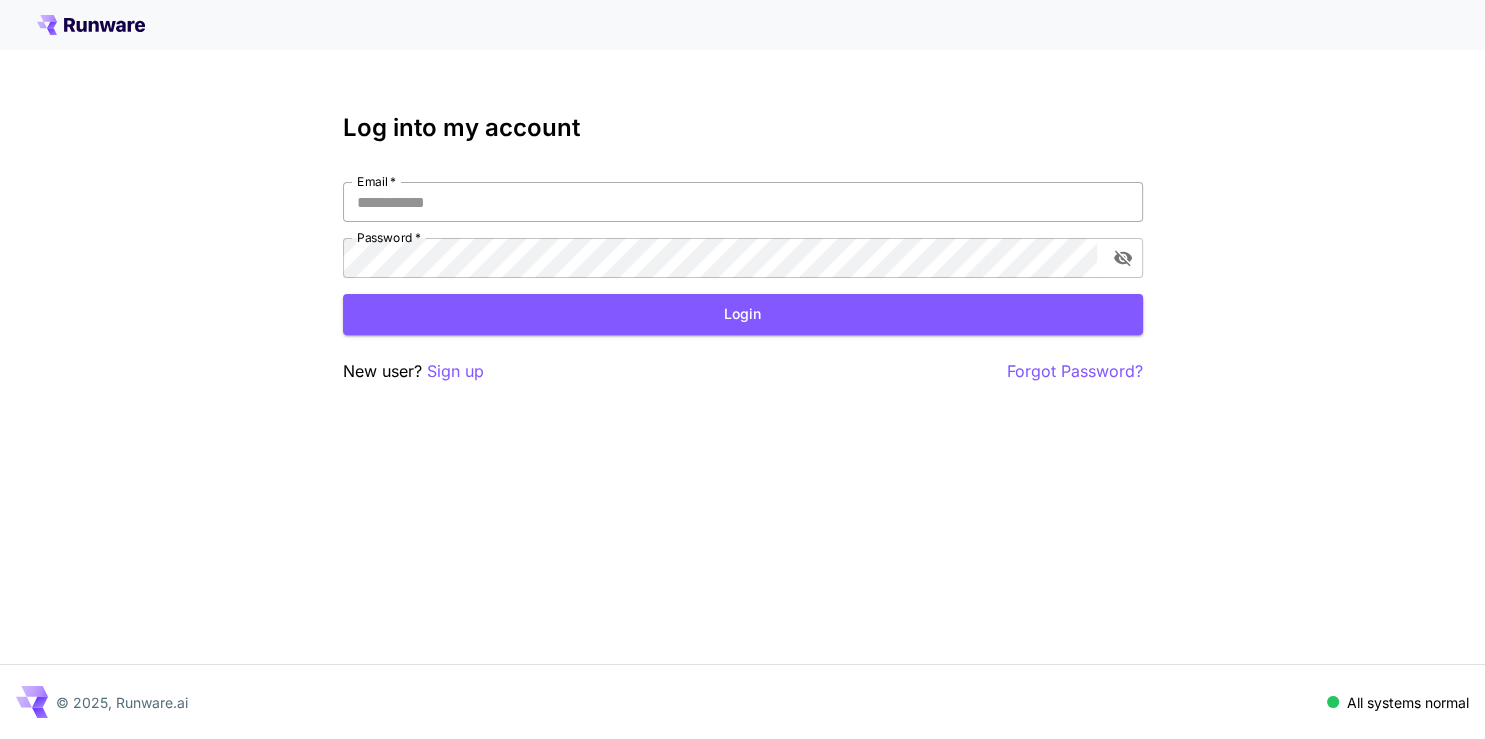 click on "Email   *" at bounding box center [743, 202] 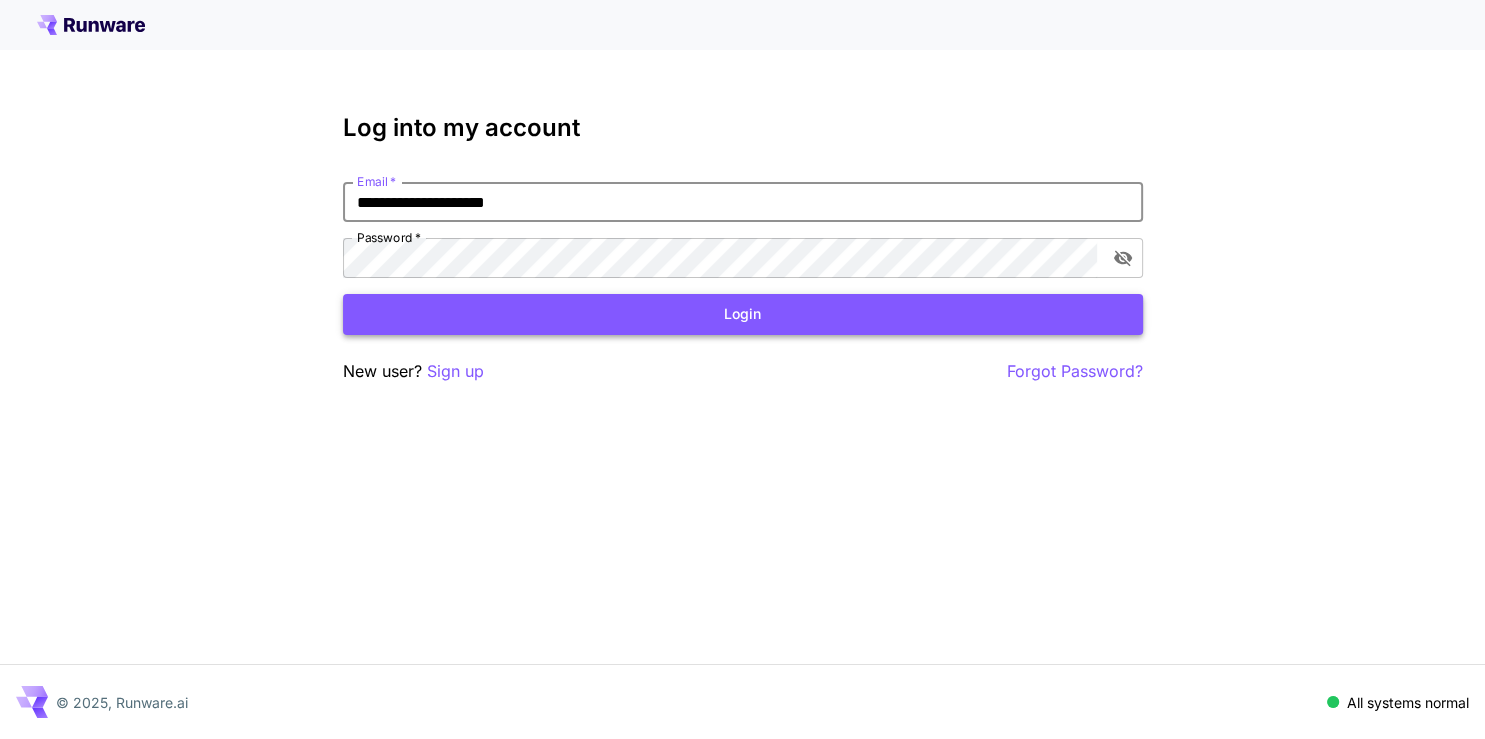 type on "**********" 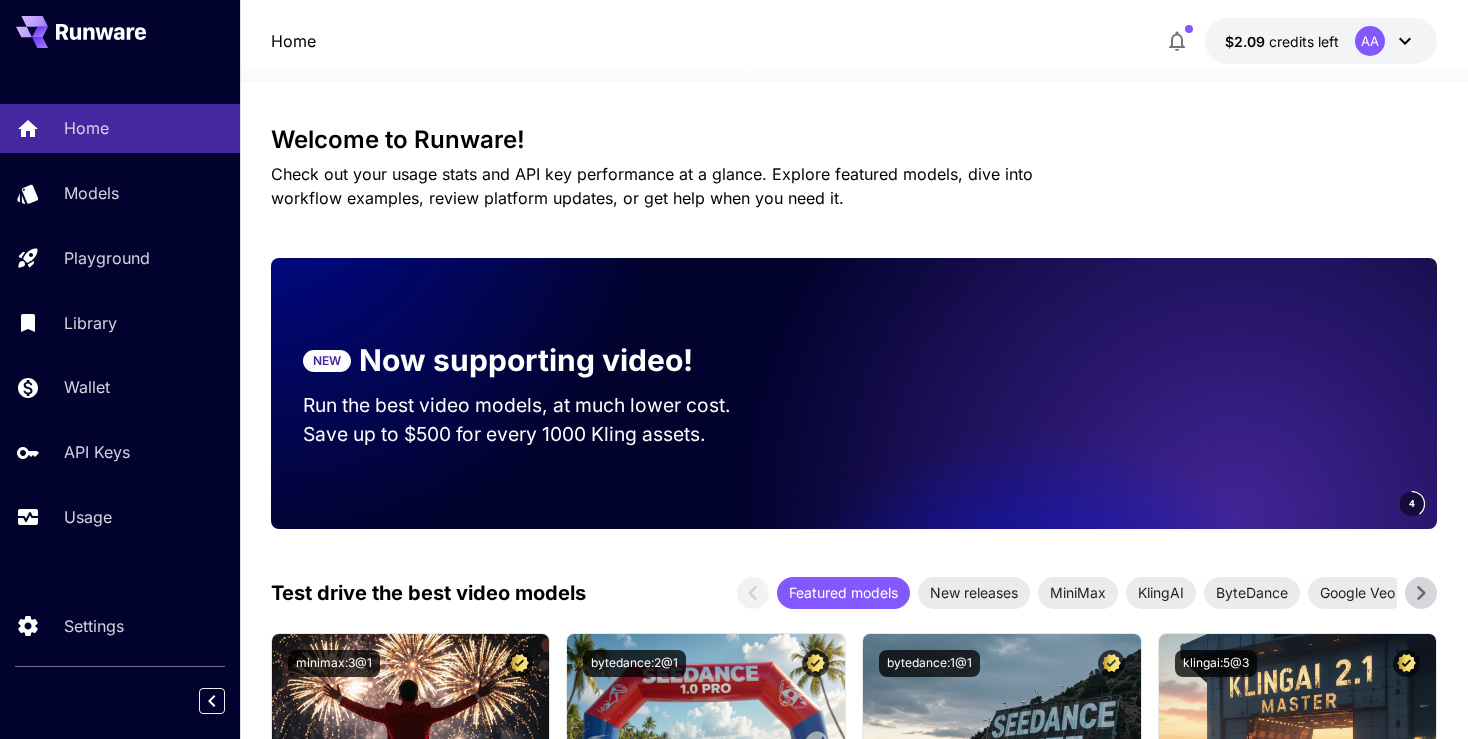 scroll, scrollTop: 0, scrollLeft: 0, axis: both 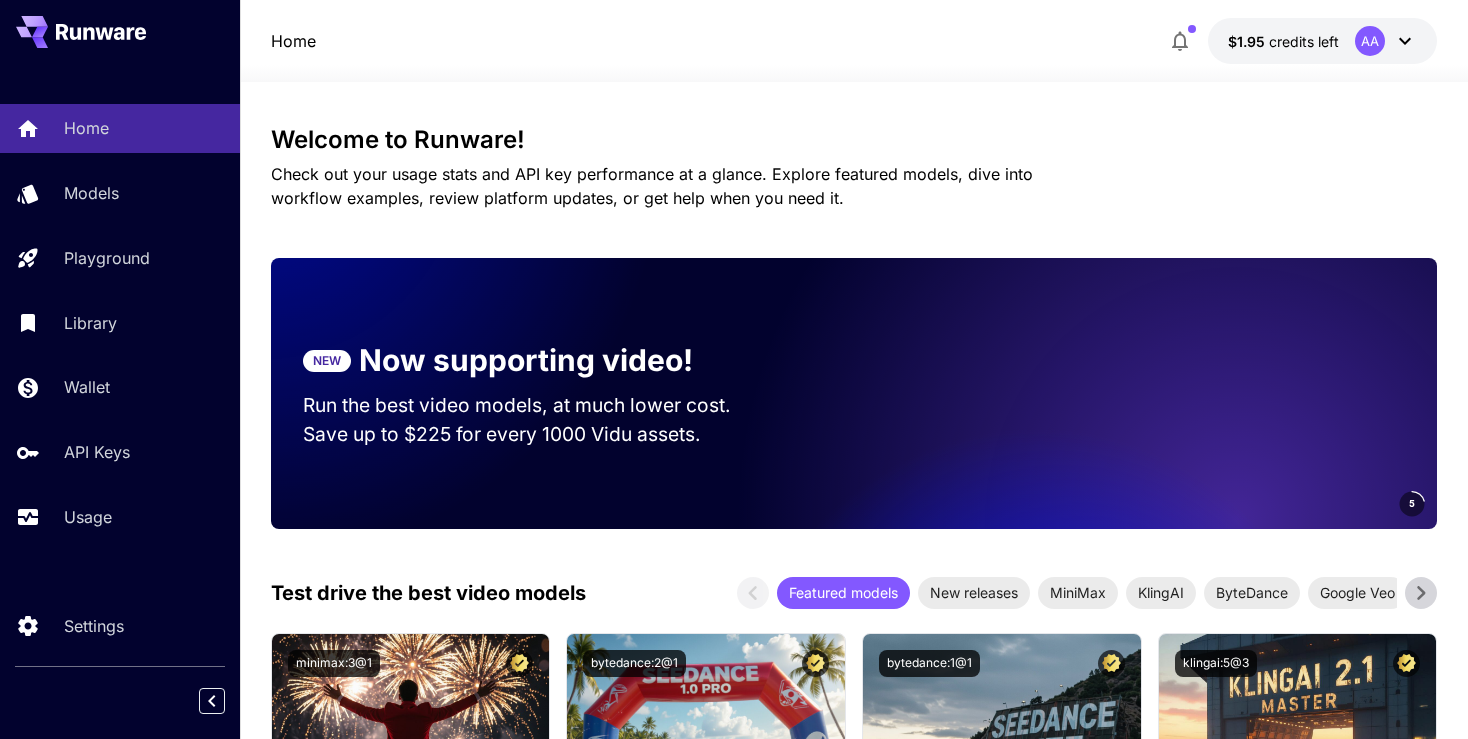 click on "Welcome to Runware! Check out your usage stats and API key performance at a glance. Explore featured models, dive into workflow examples, review platform updates, or get help when you need it." at bounding box center (854, 168) 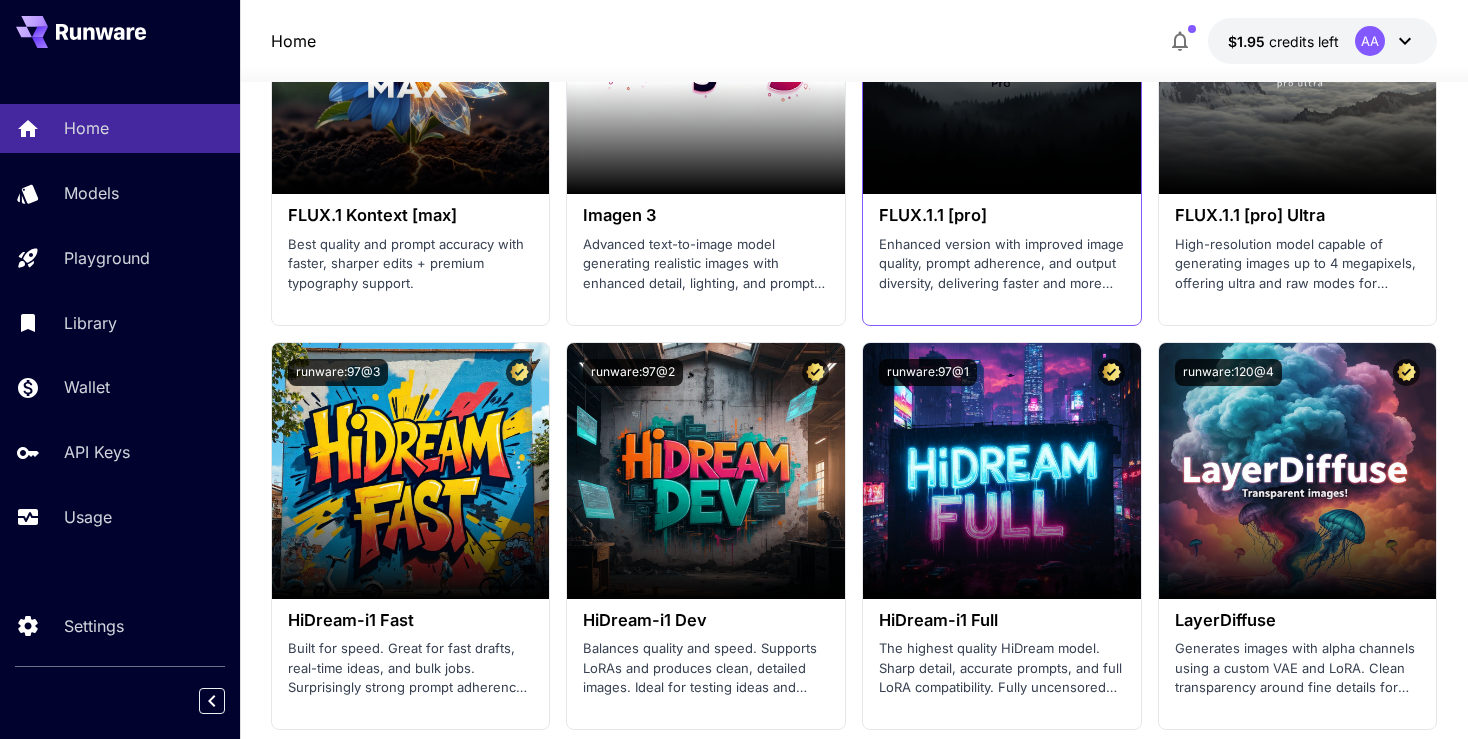 scroll, scrollTop: 4329, scrollLeft: 0, axis: vertical 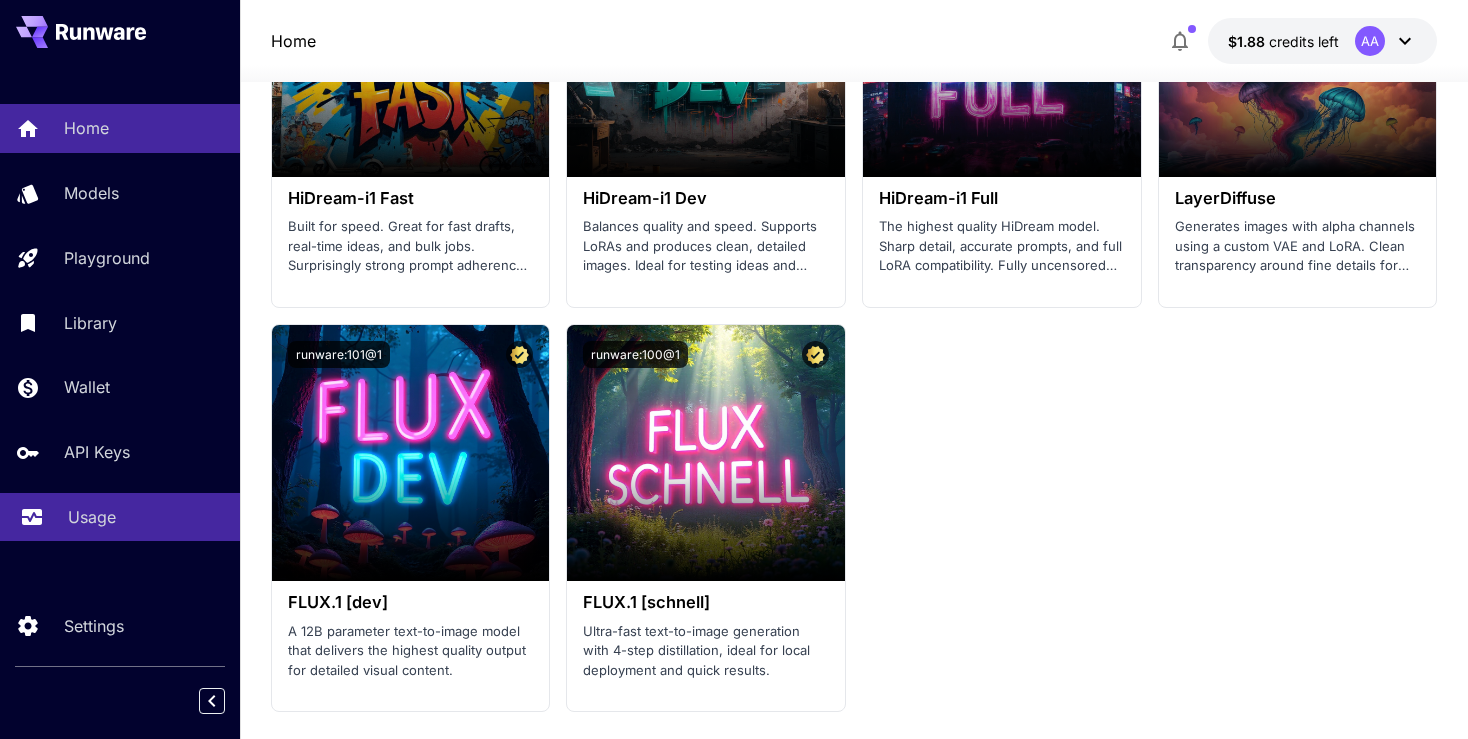 click on "Usage" at bounding box center (92, 517) 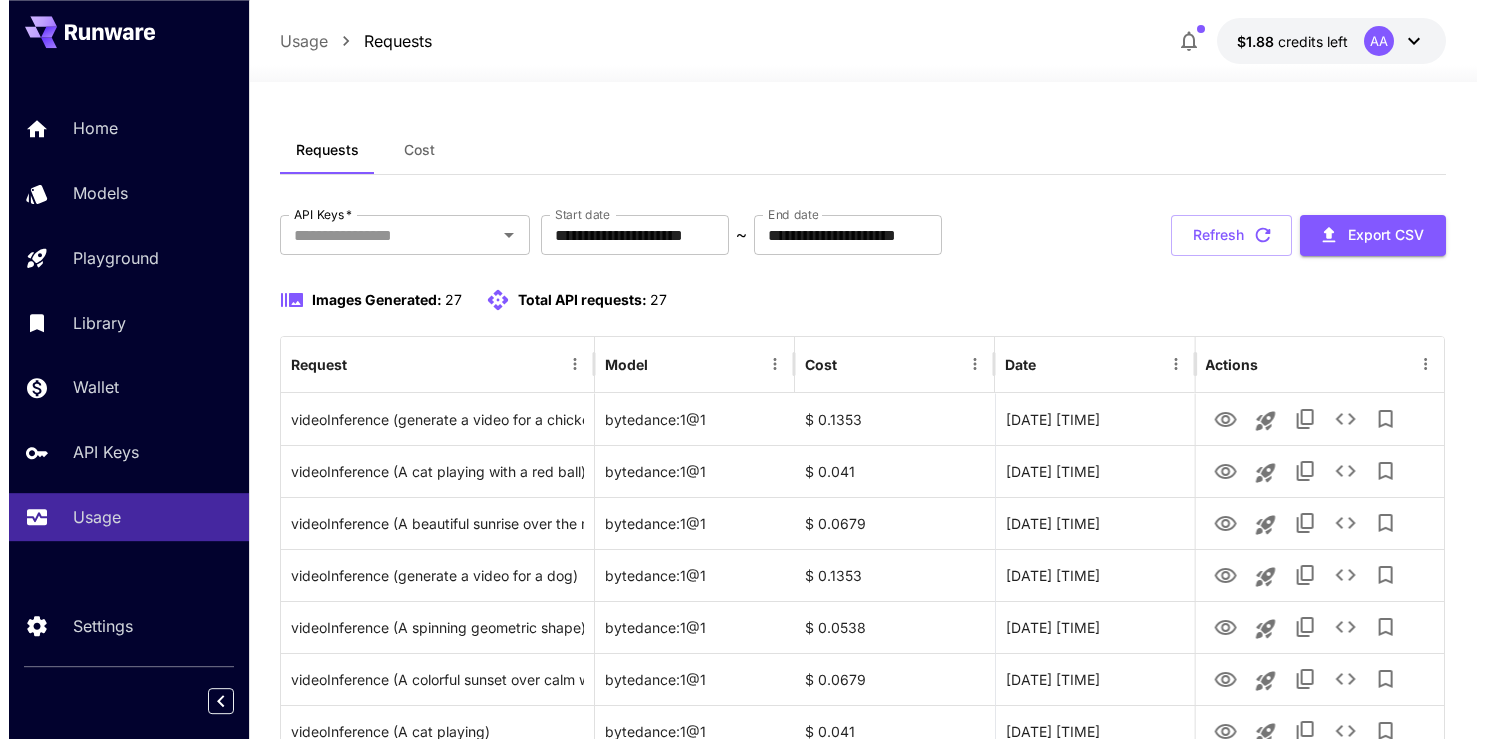 scroll, scrollTop: 0, scrollLeft: 0, axis: both 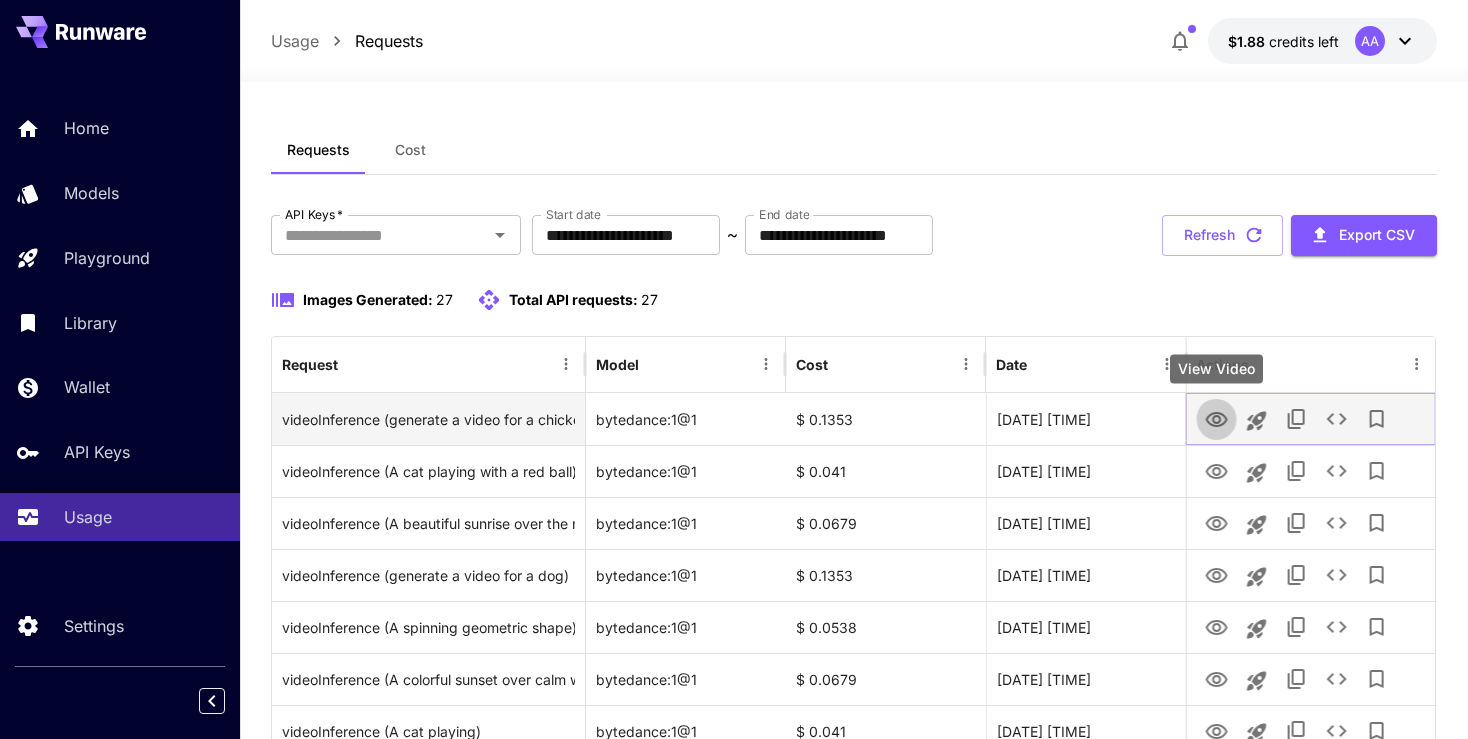 click 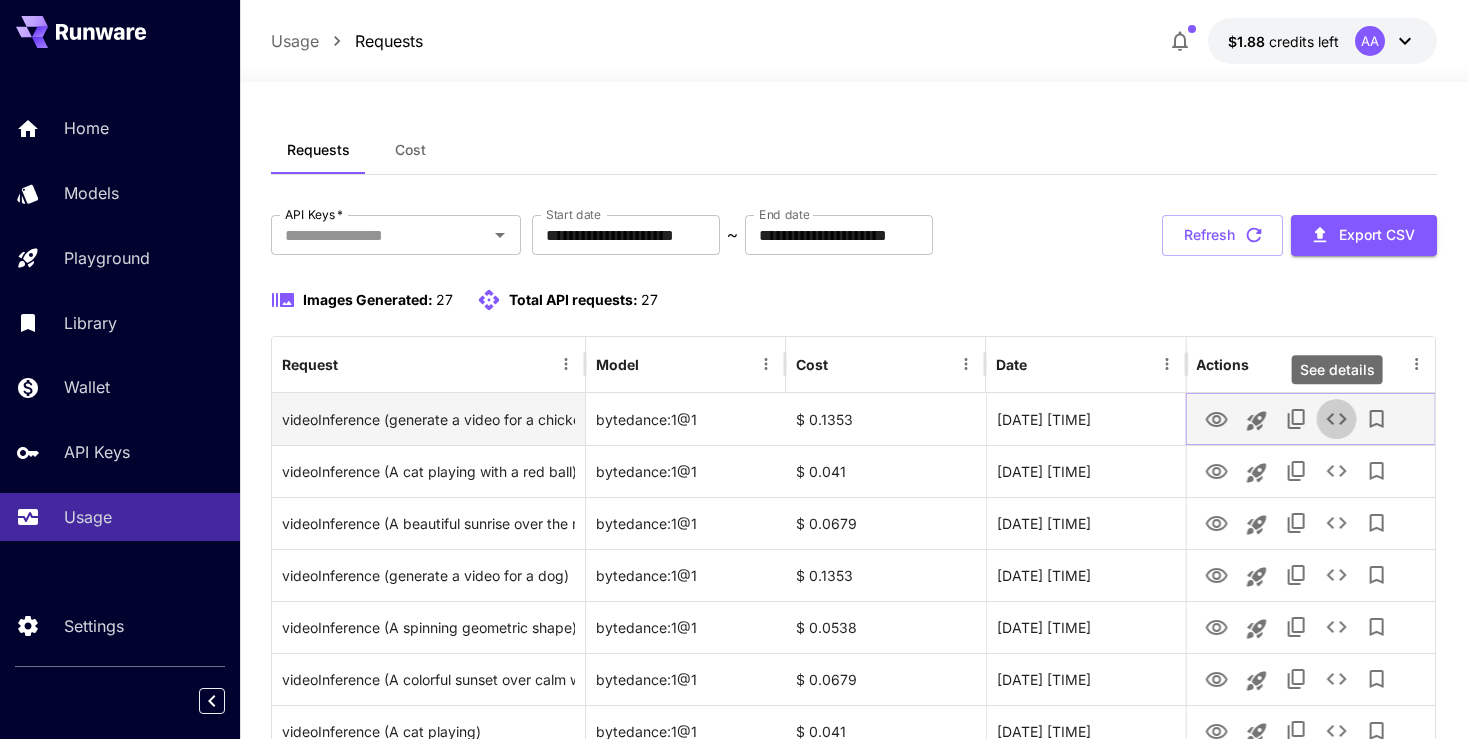 click 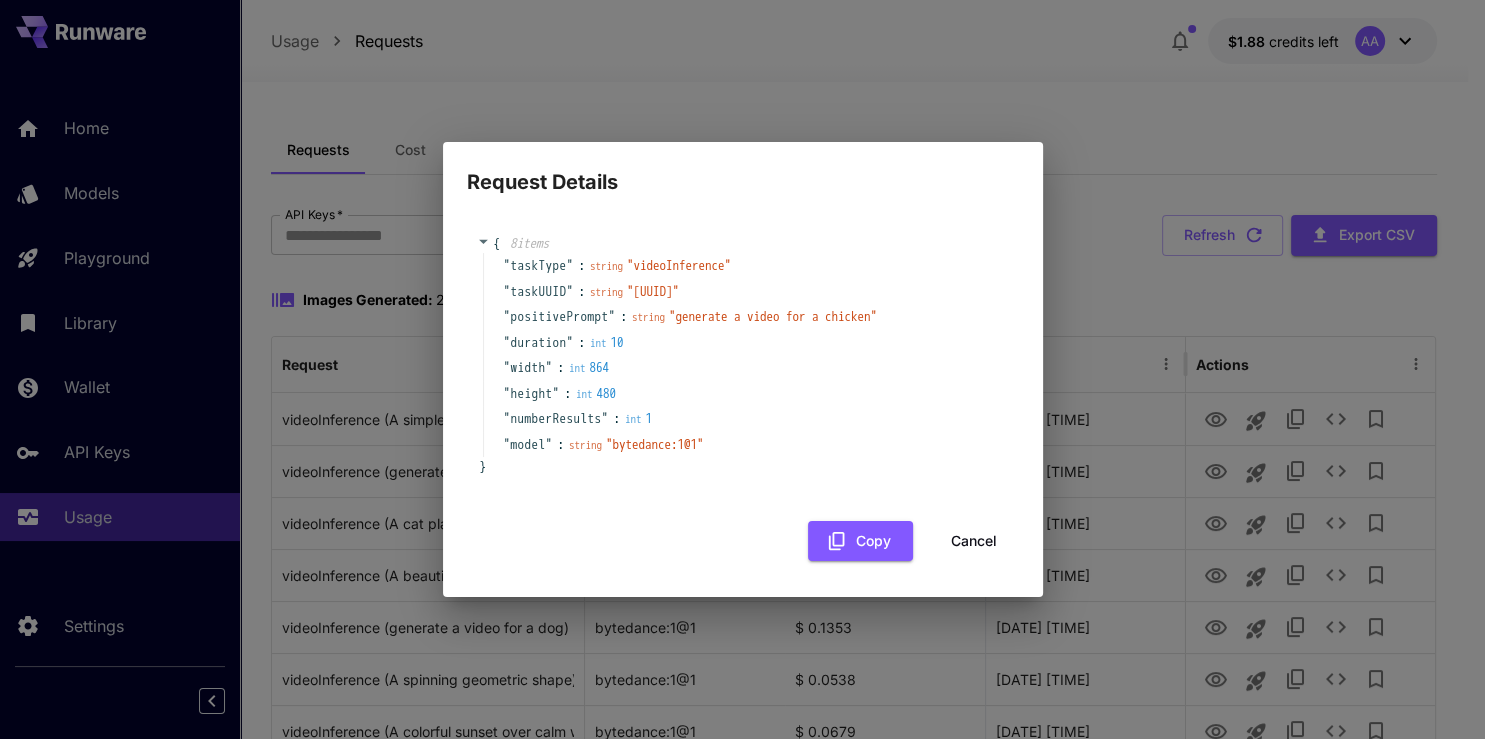 click on "" numberResults " : int 1" at bounding box center [746, 419] 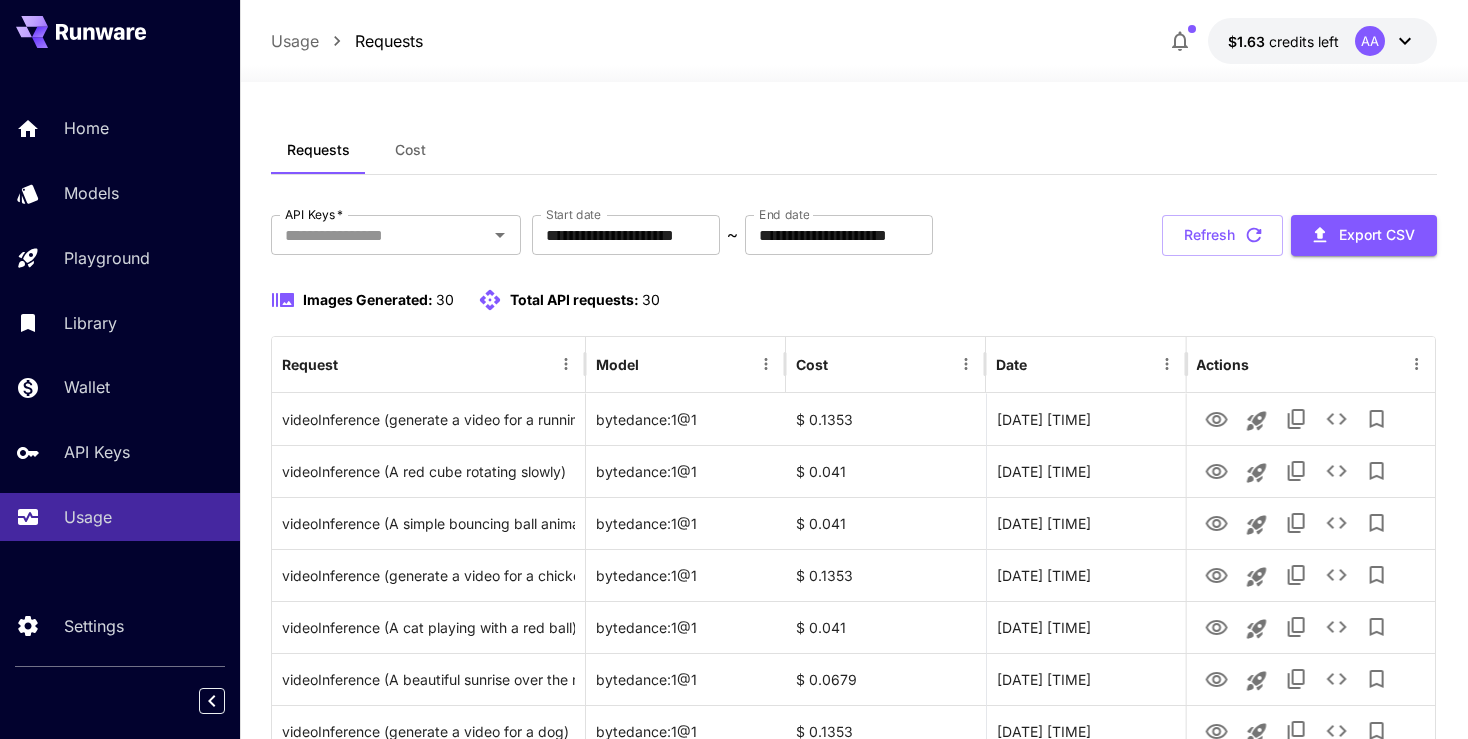scroll, scrollTop: 0, scrollLeft: 0, axis: both 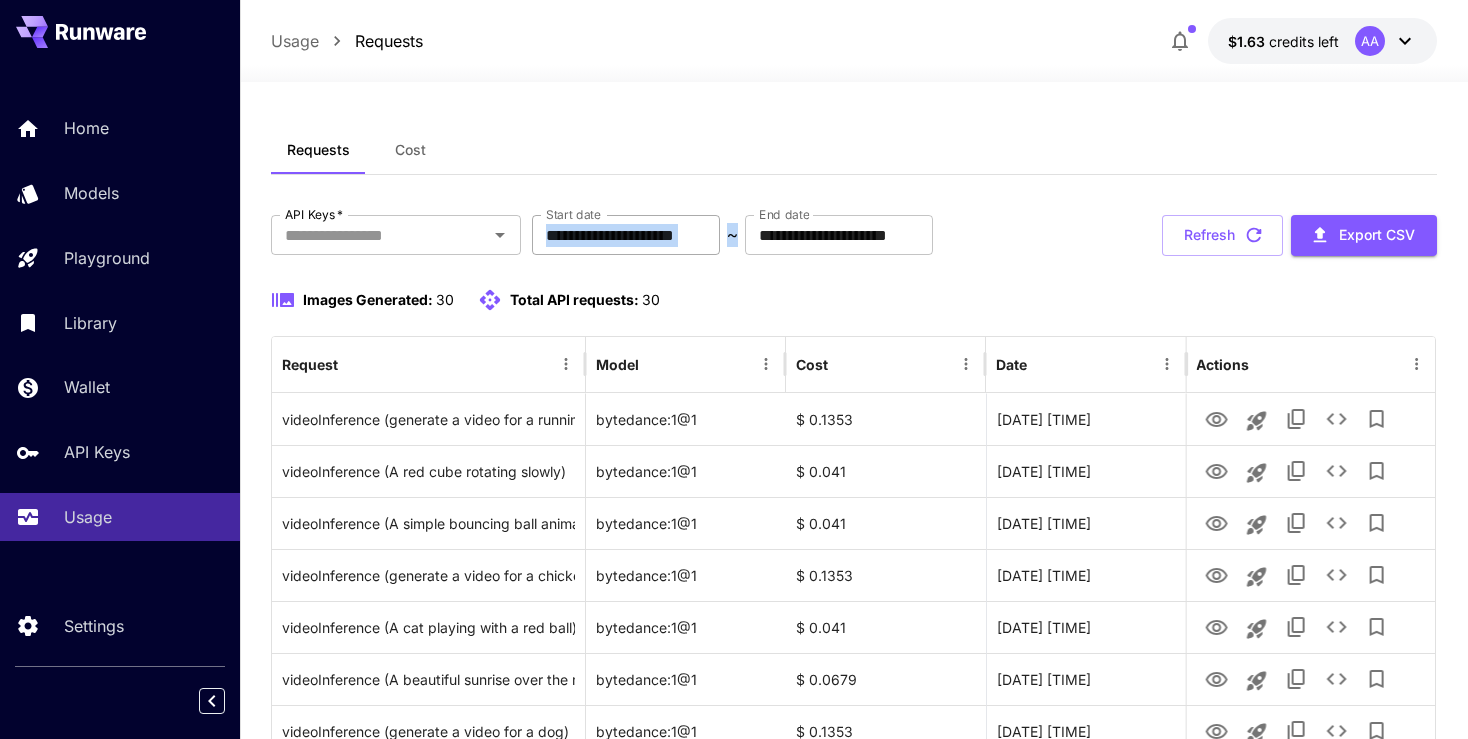 drag, startPoint x: 798, startPoint y: 230, endPoint x: 770, endPoint y: 232, distance: 28.071337 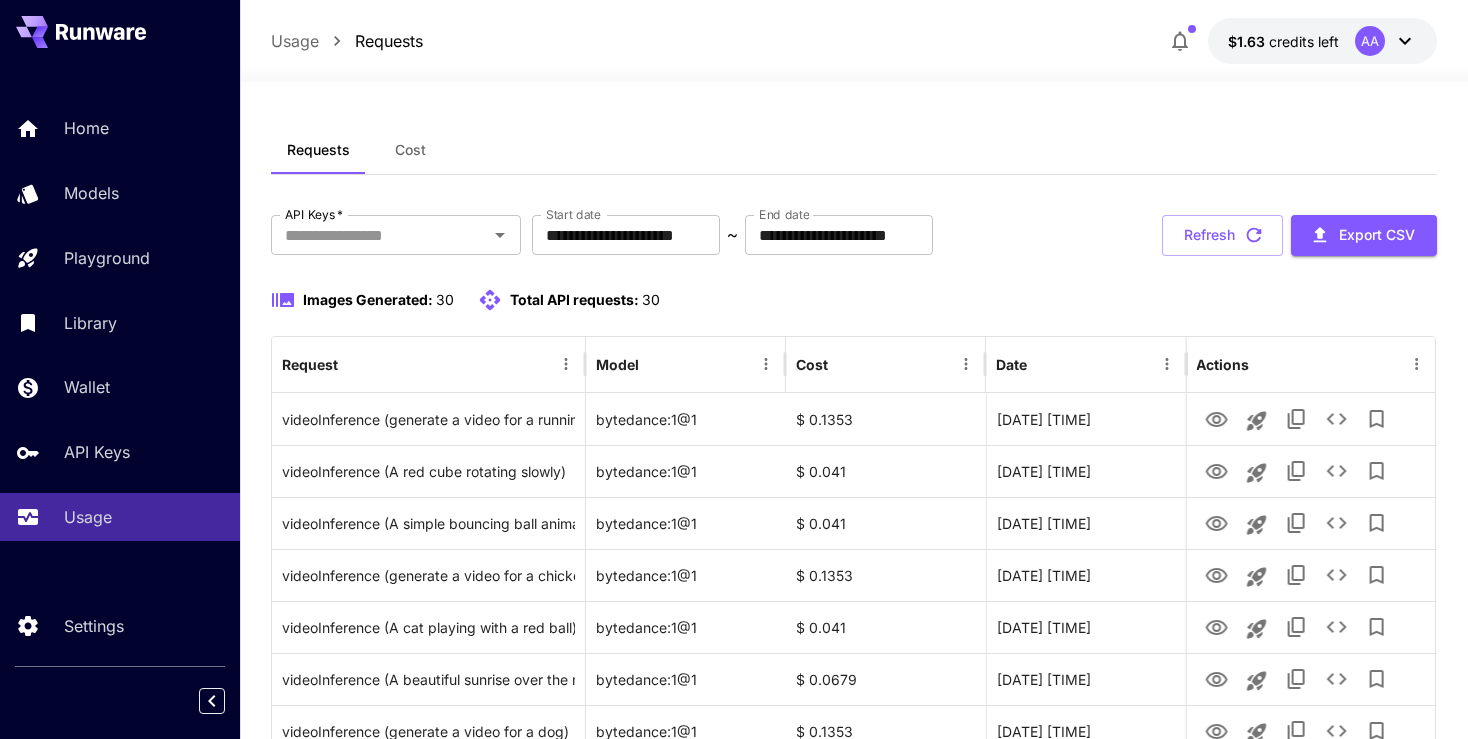 click on "Requests Cost" at bounding box center (854, 150) 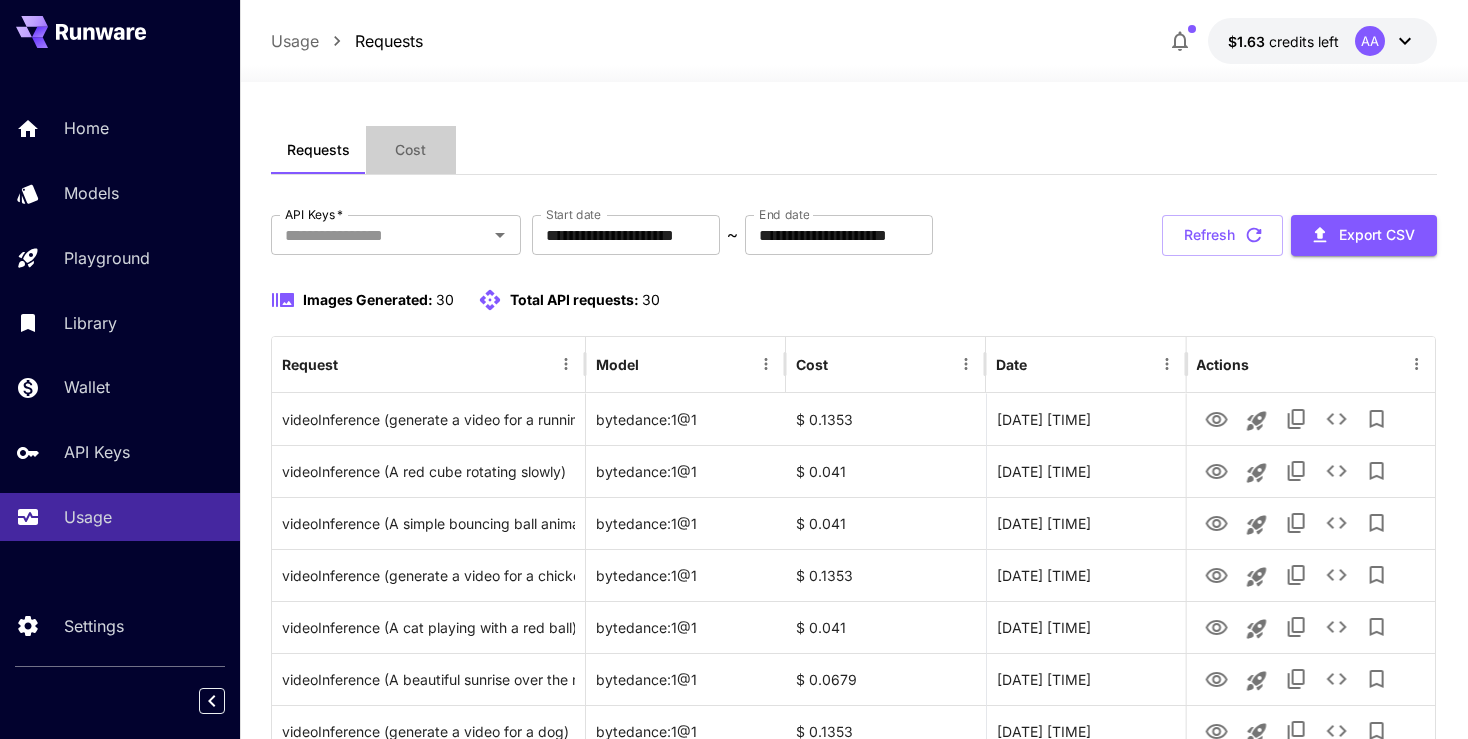 click on "Cost" at bounding box center [410, 150] 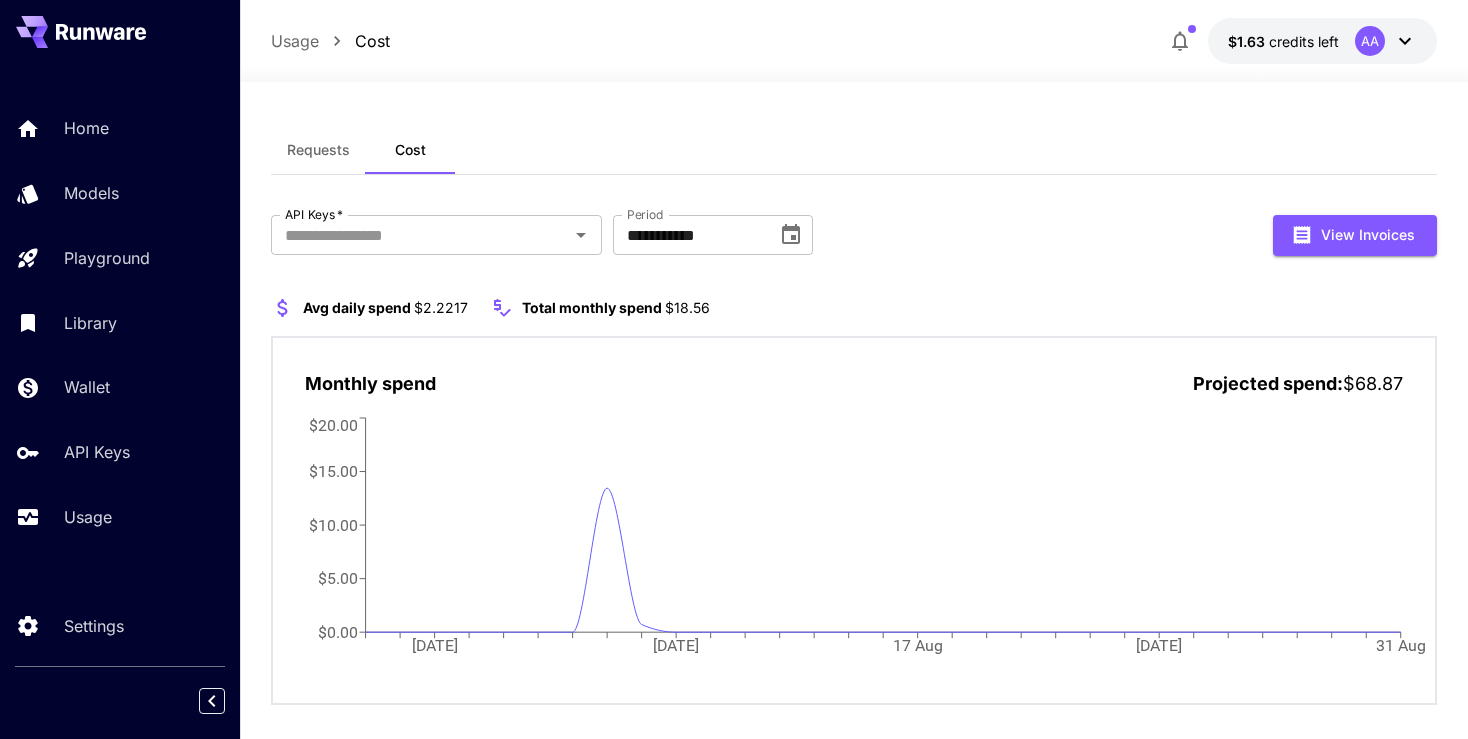 click on "Requests" at bounding box center (318, 150) 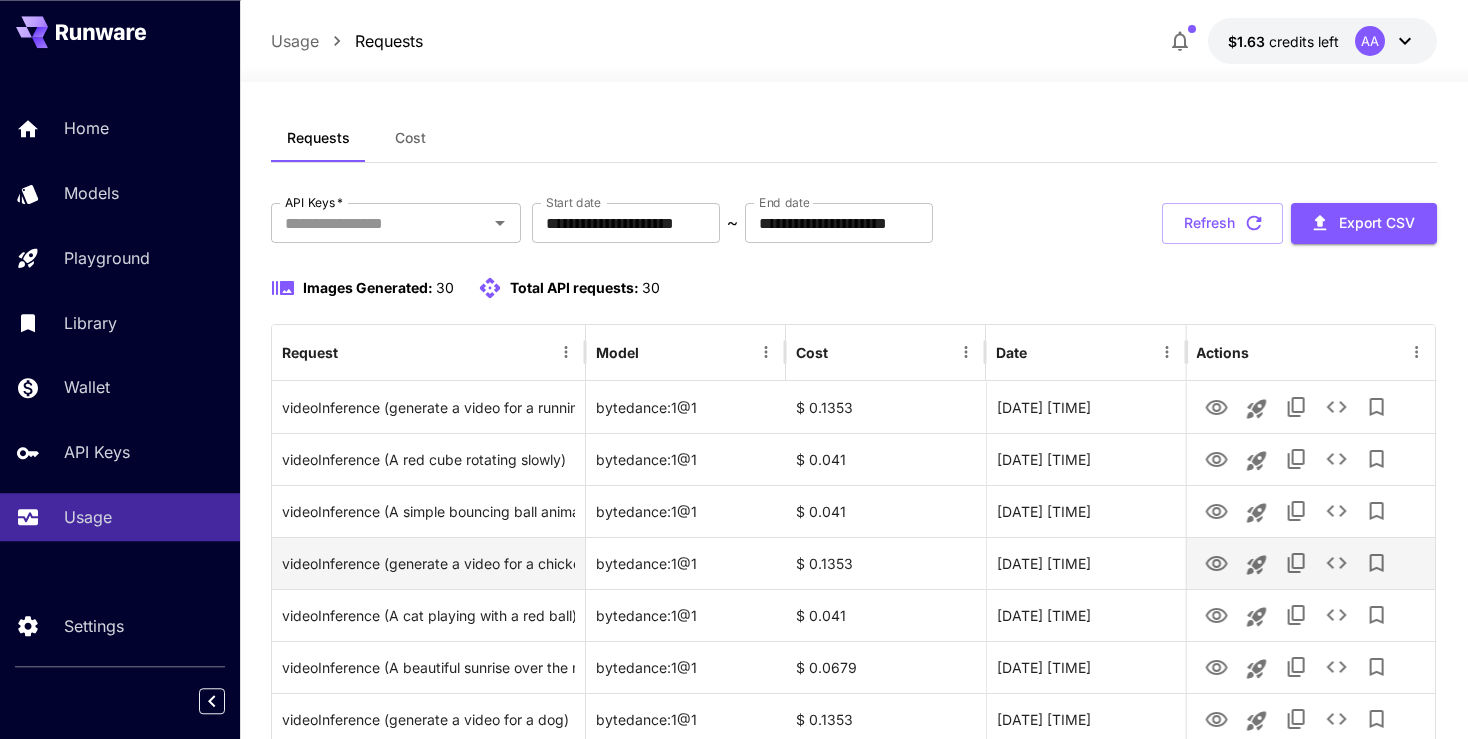 scroll, scrollTop: 0, scrollLeft: 0, axis: both 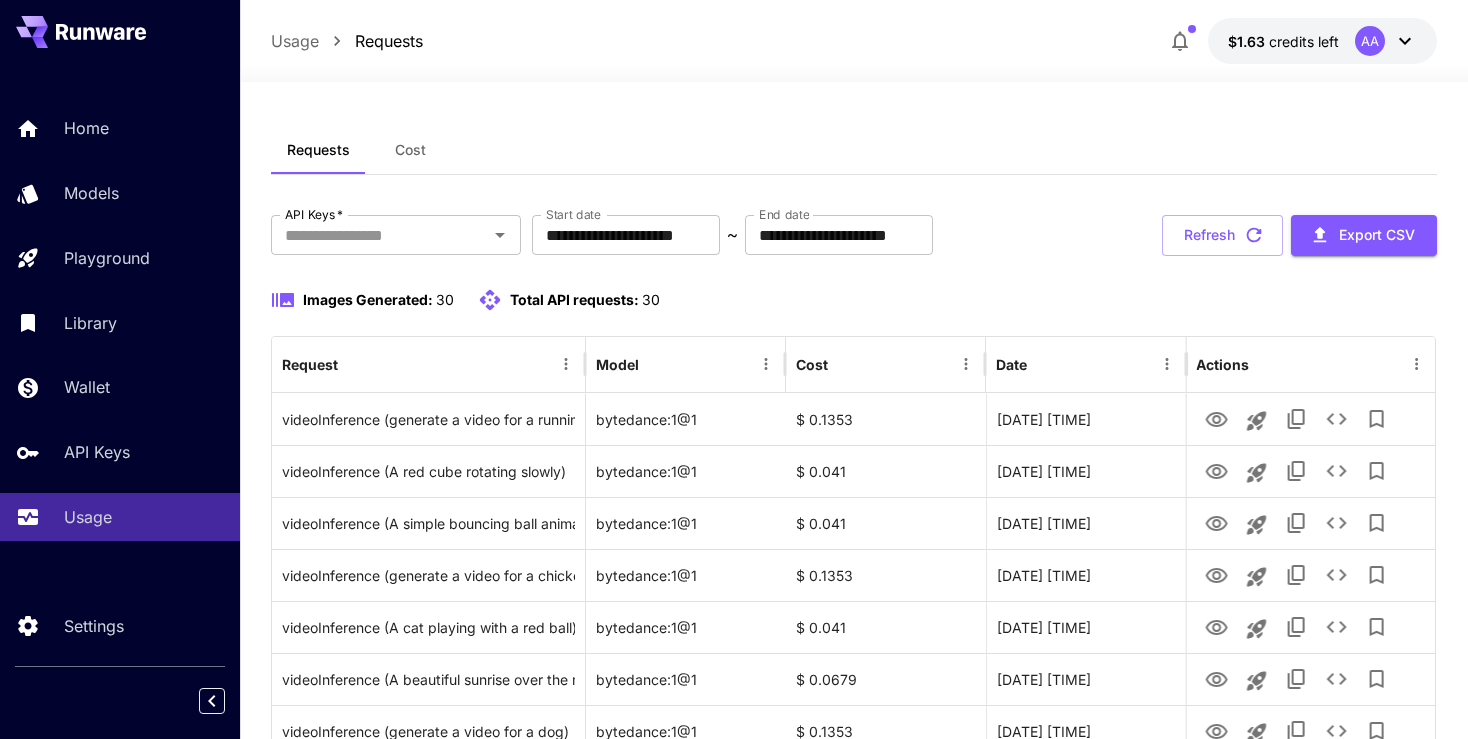 click on "Requests Cost" at bounding box center [854, 150] 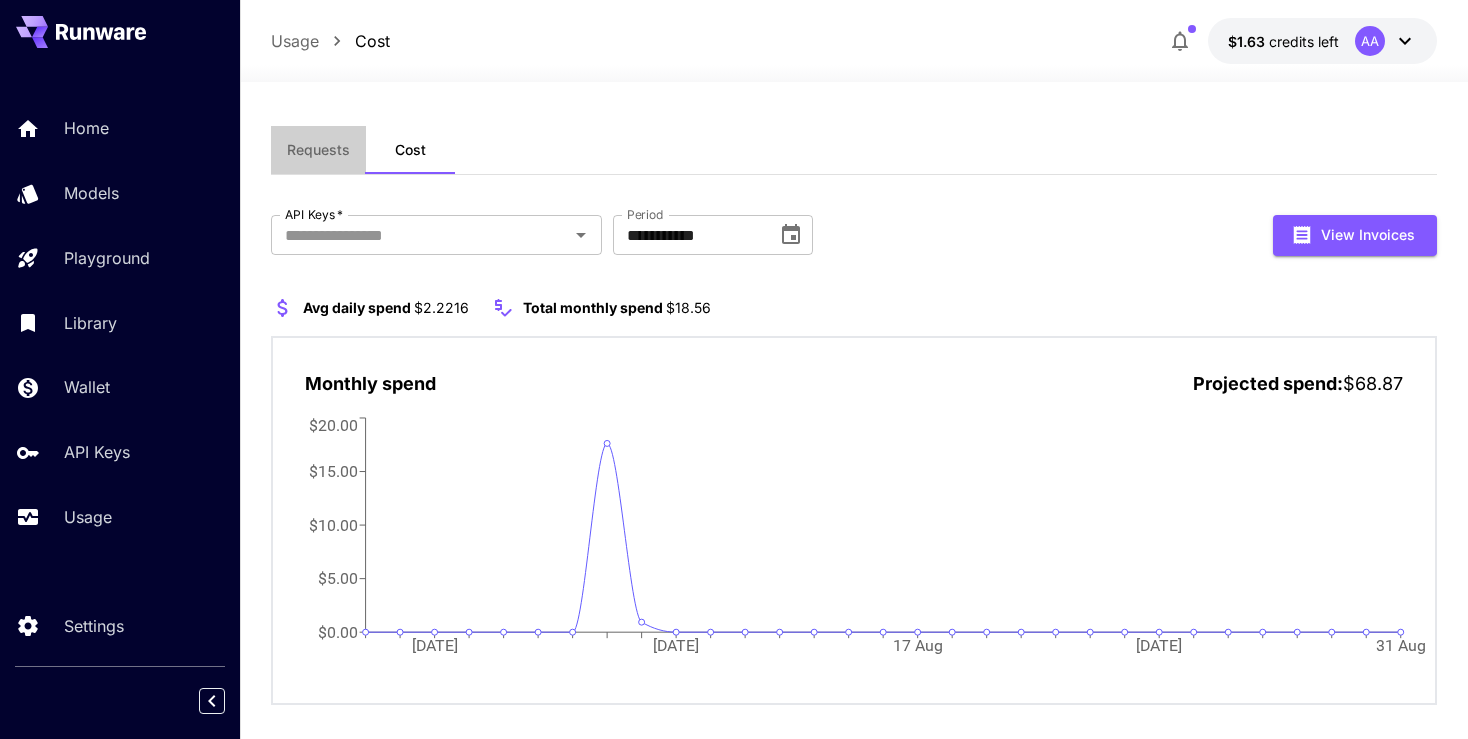click on "Requests" at bounding box center (318, 150) 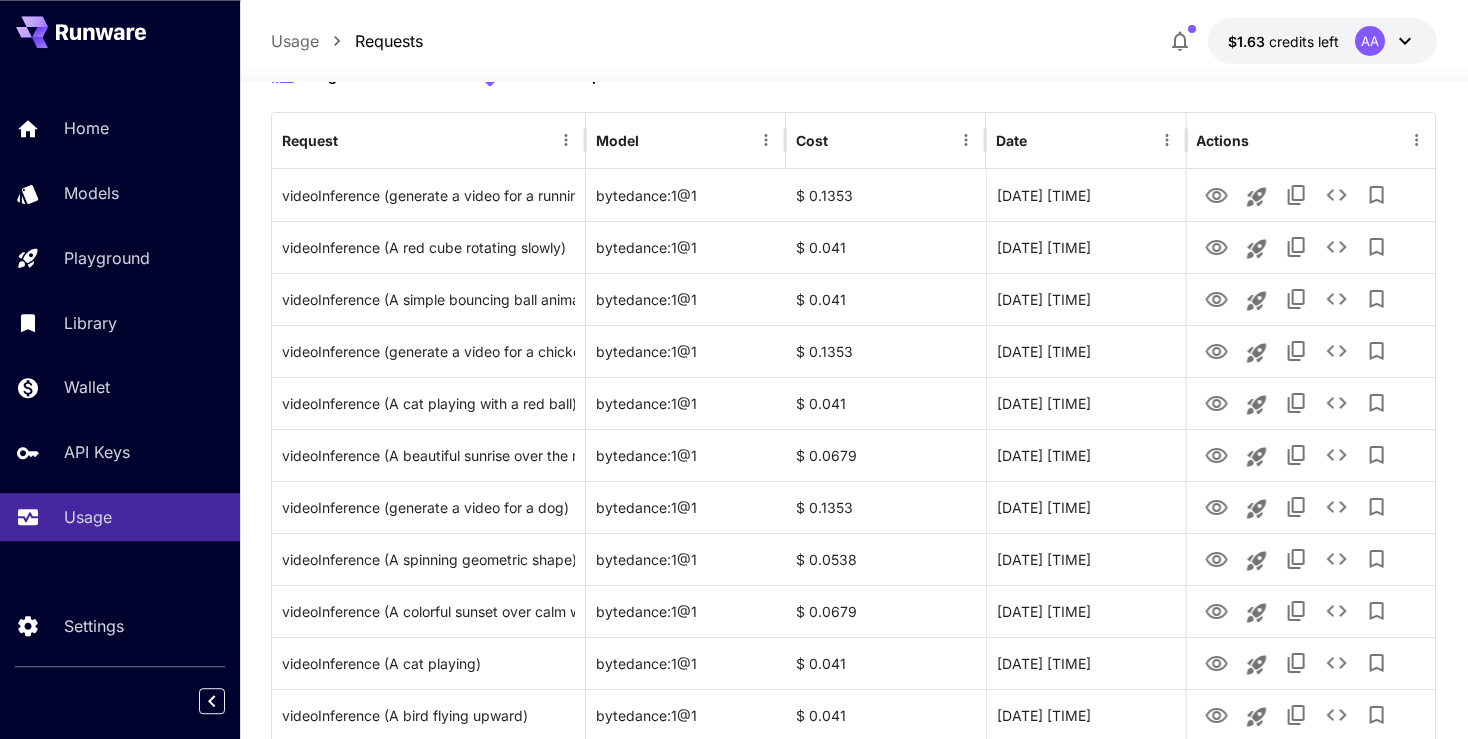scroll, scrollTop: 0, scrollLeft: 0, axis: both 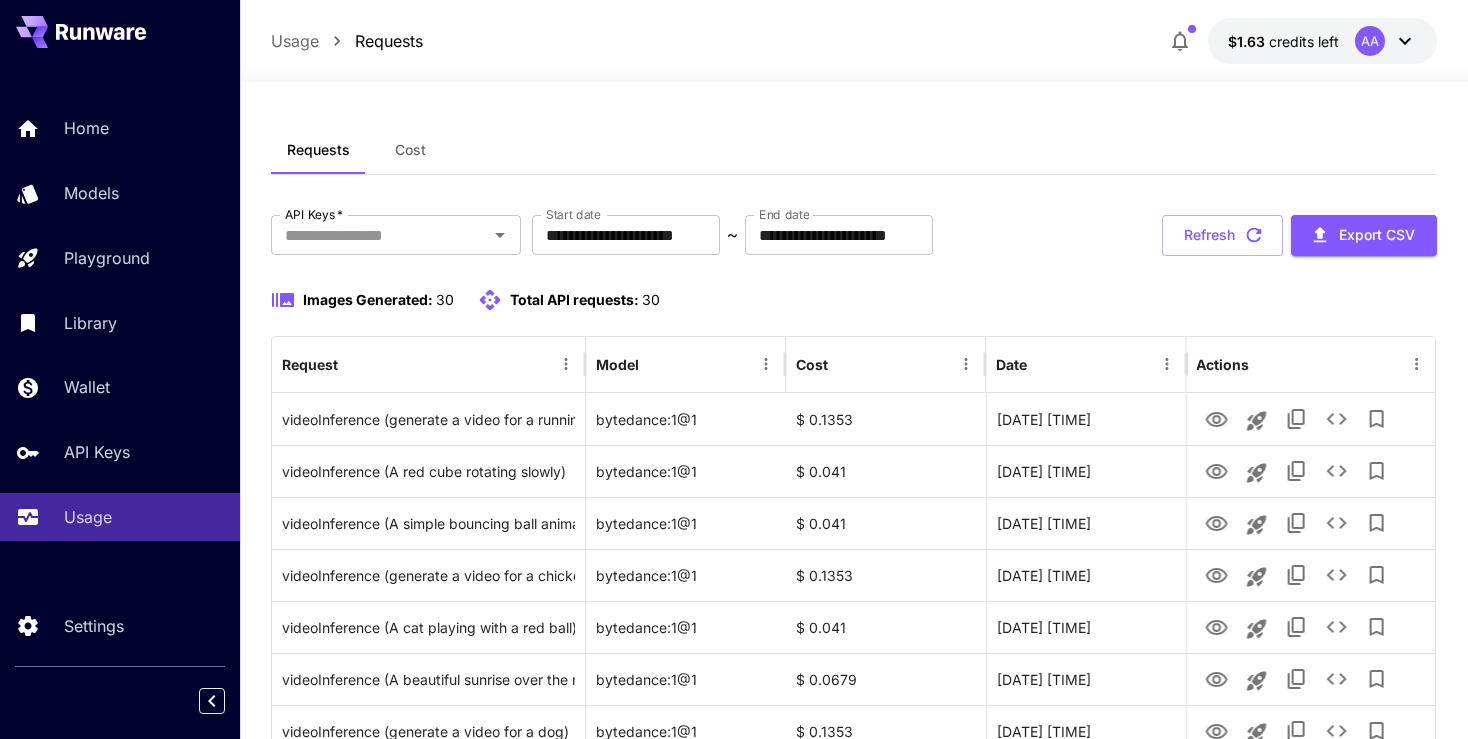 click on "Requests Cost" at bounding box center [854, 150] 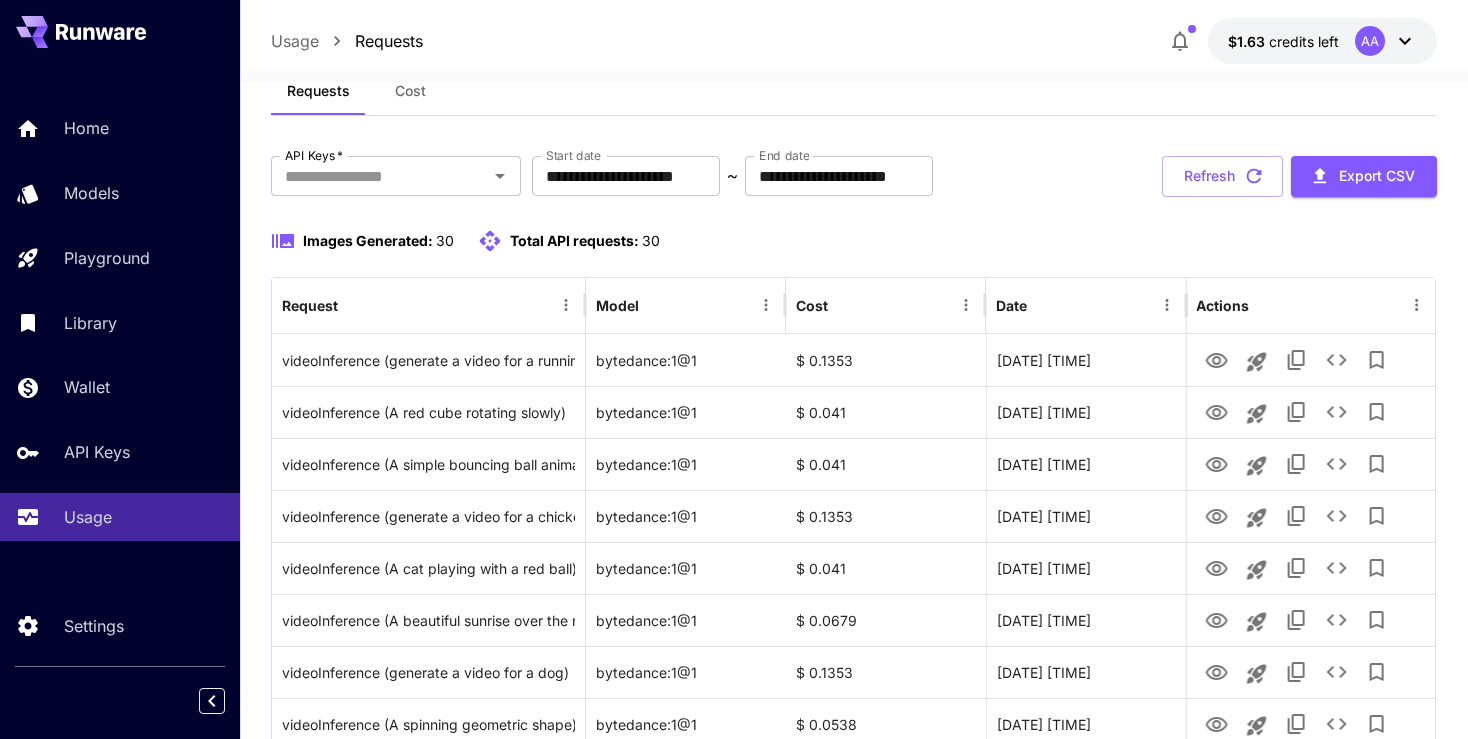 scroll, scrollTop: 0, scrollLeft: 0, axis: both 